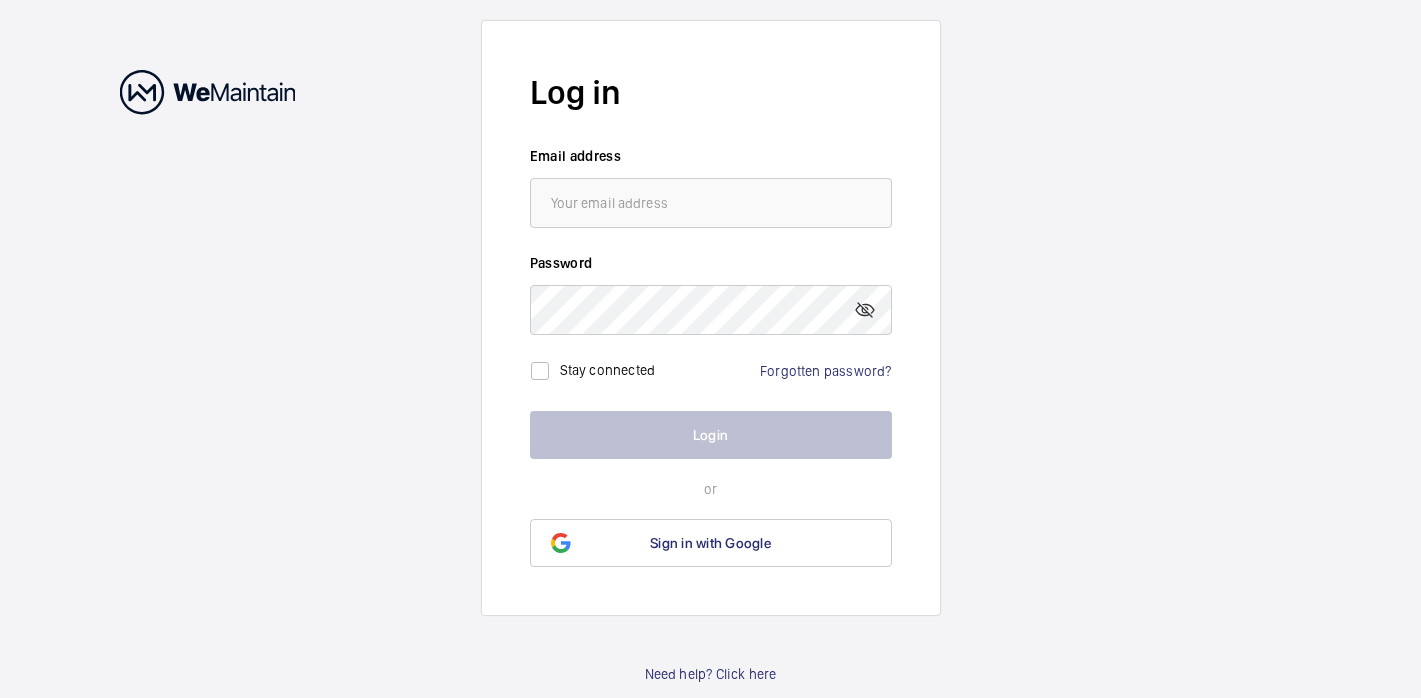 scroll, scrollTop: 0, scrollLeft: 0, axis: both 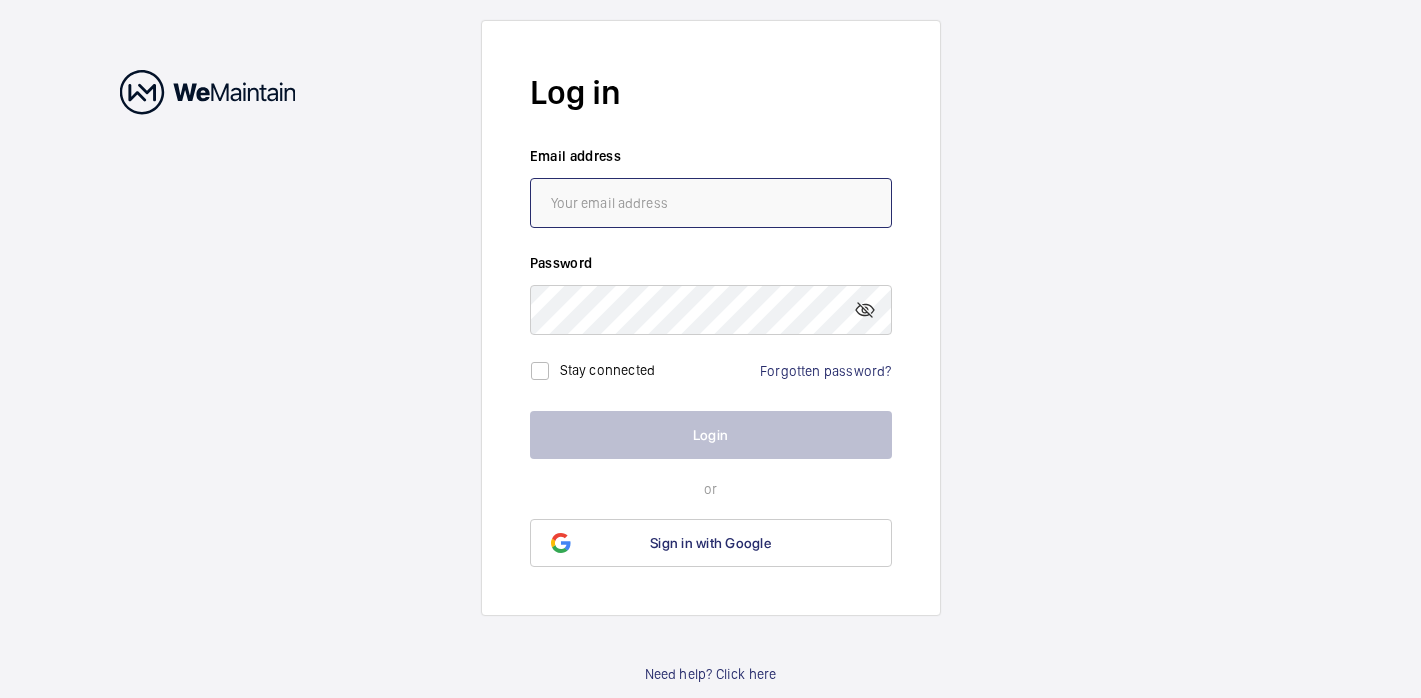 click 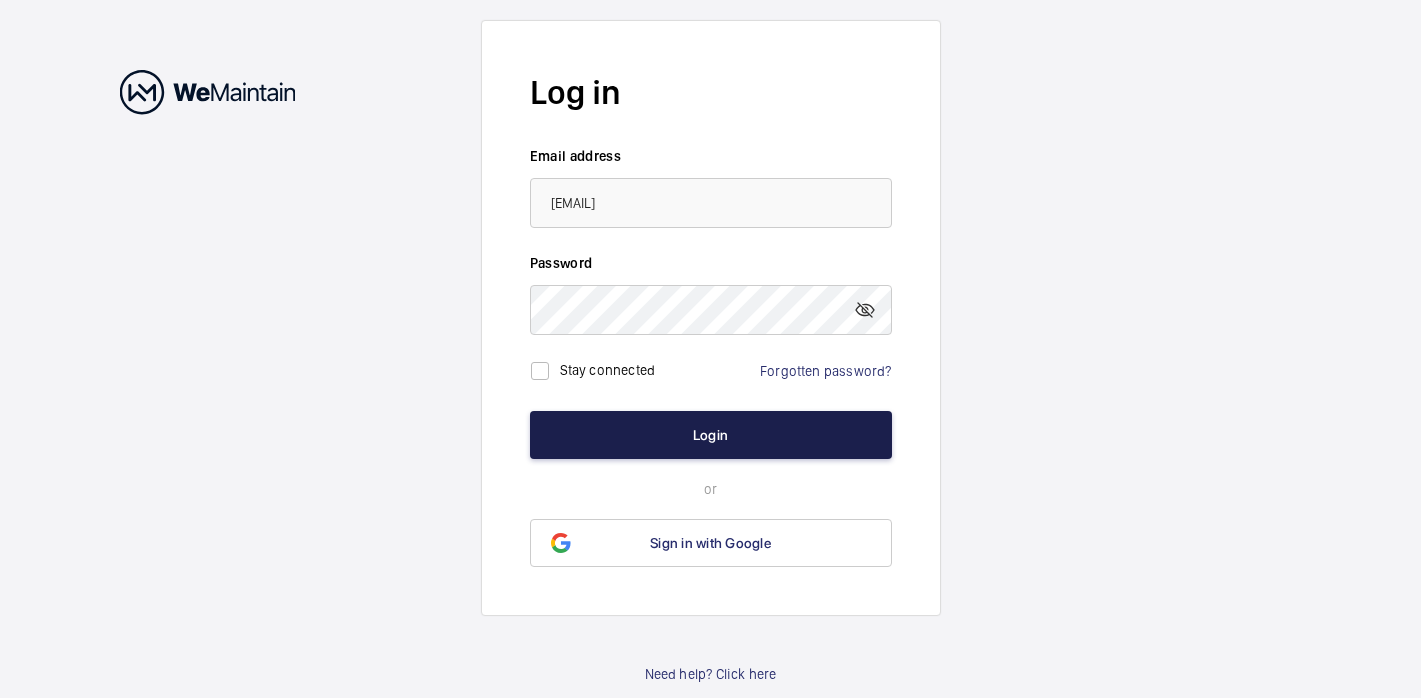 click on "Login" 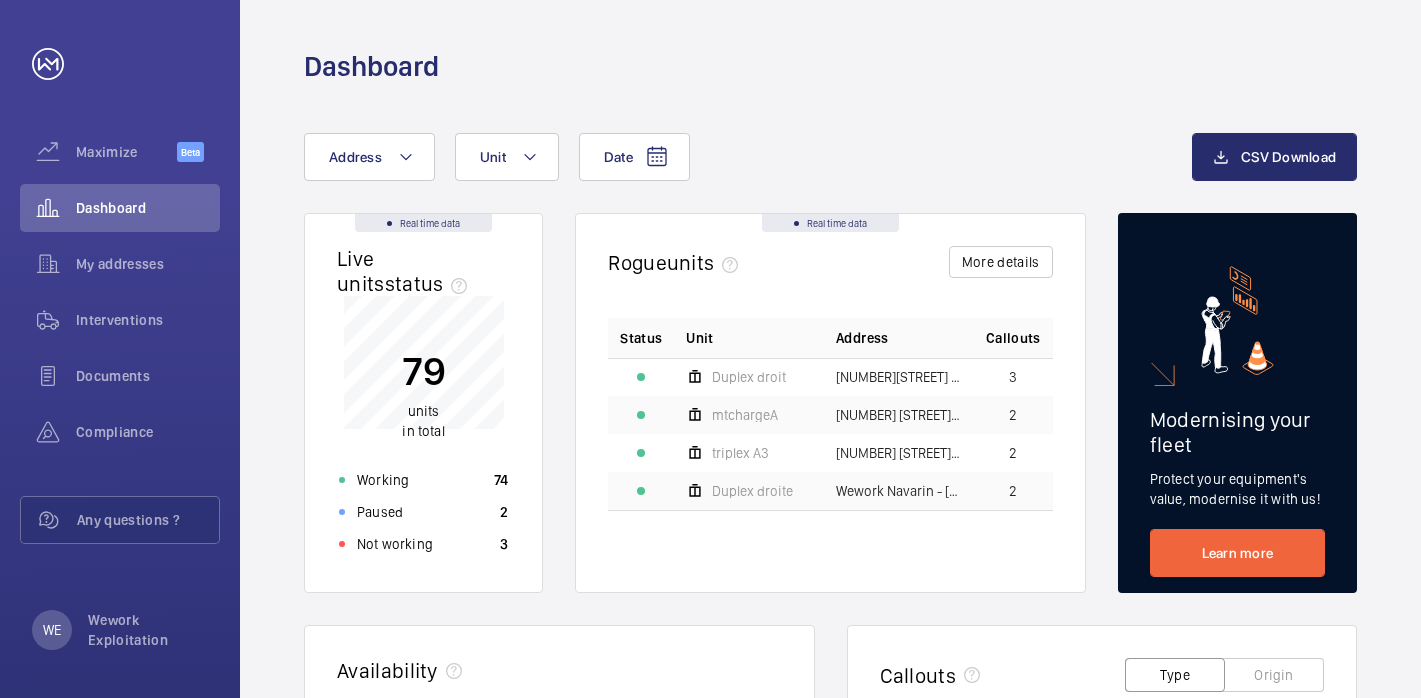 click on "[NUMBER][STREET] [STREET] - [NUMBER][STREET] [STREET], [CITY]" 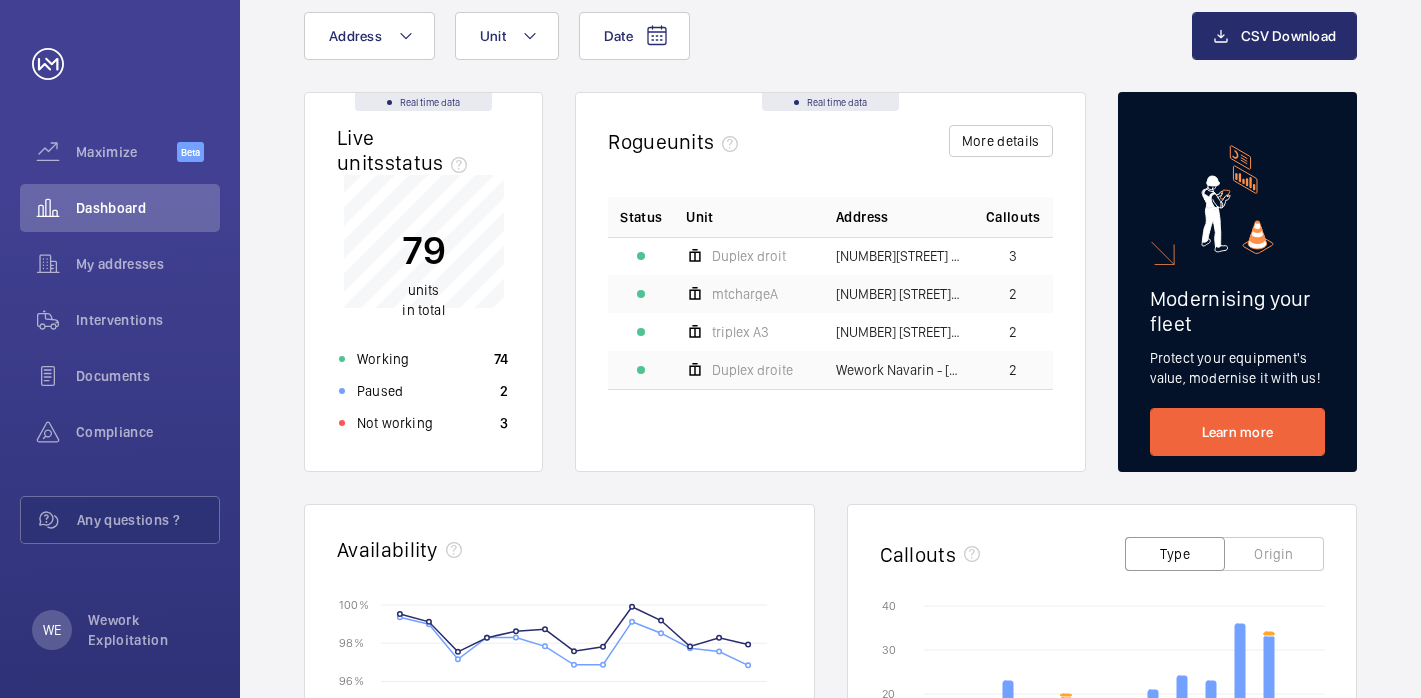 scroll, scrollTop: 125, scrollLeft: 0, axis: vertical 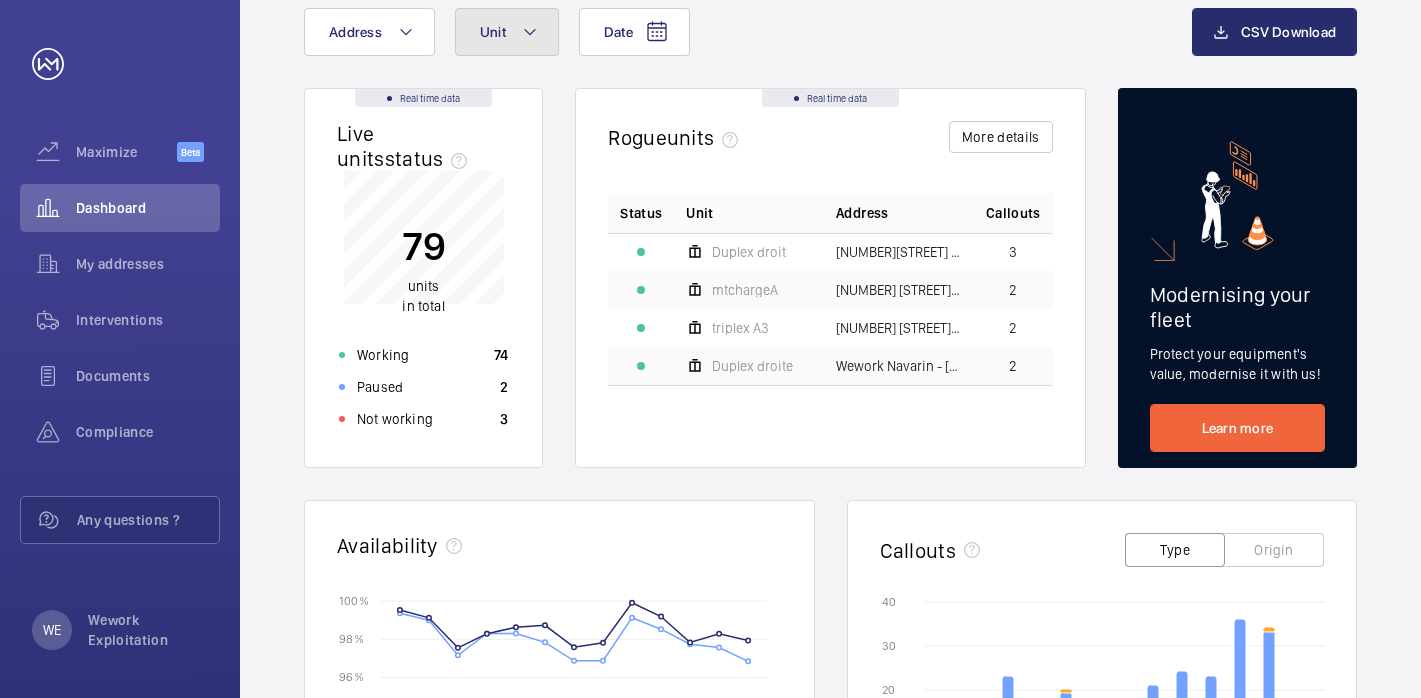 click on "Unit" 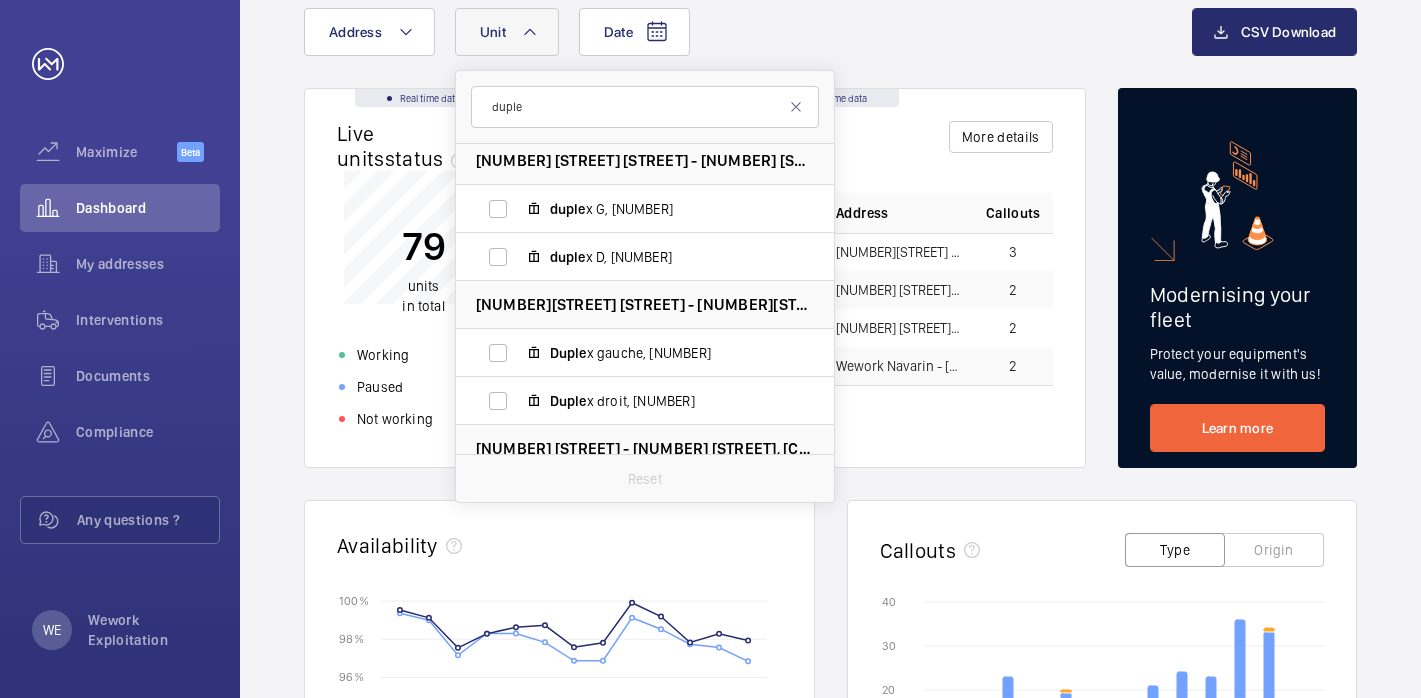 scroll, scrollTop: 296, scrollLeft: 0, axis: vertical 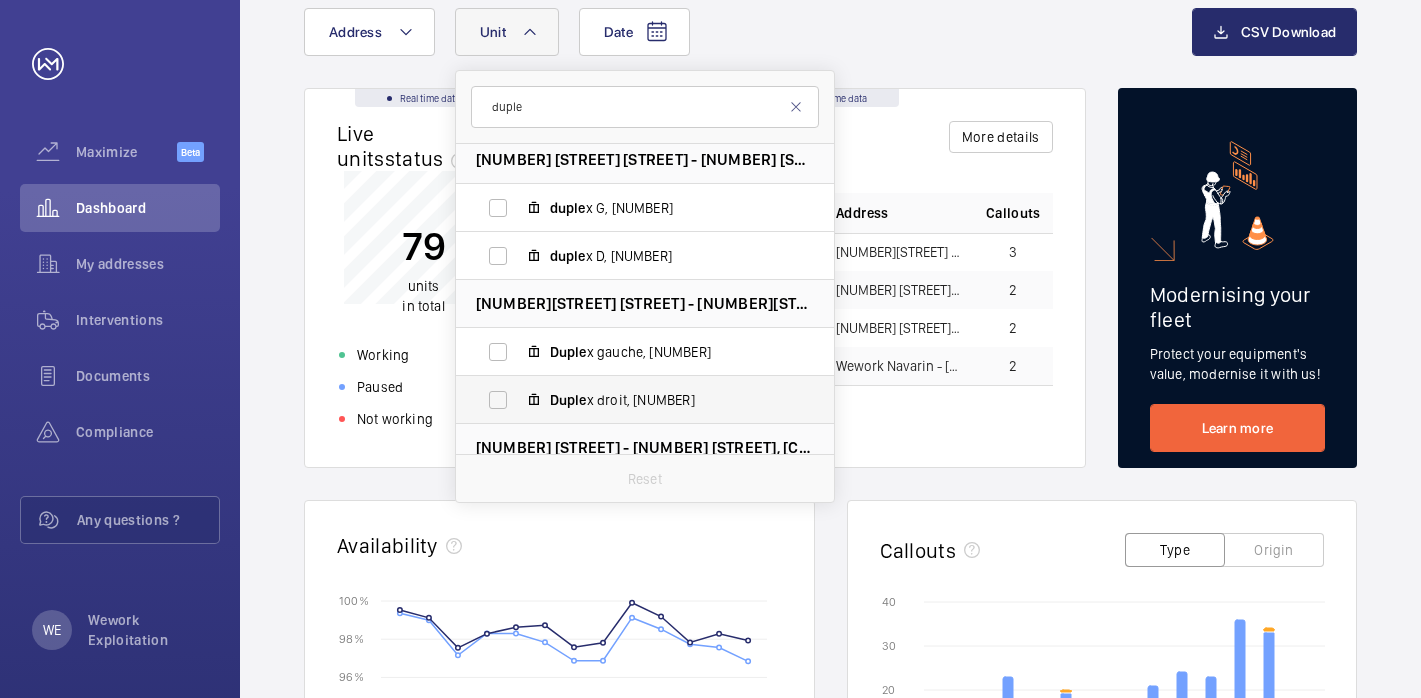 type on "duple" 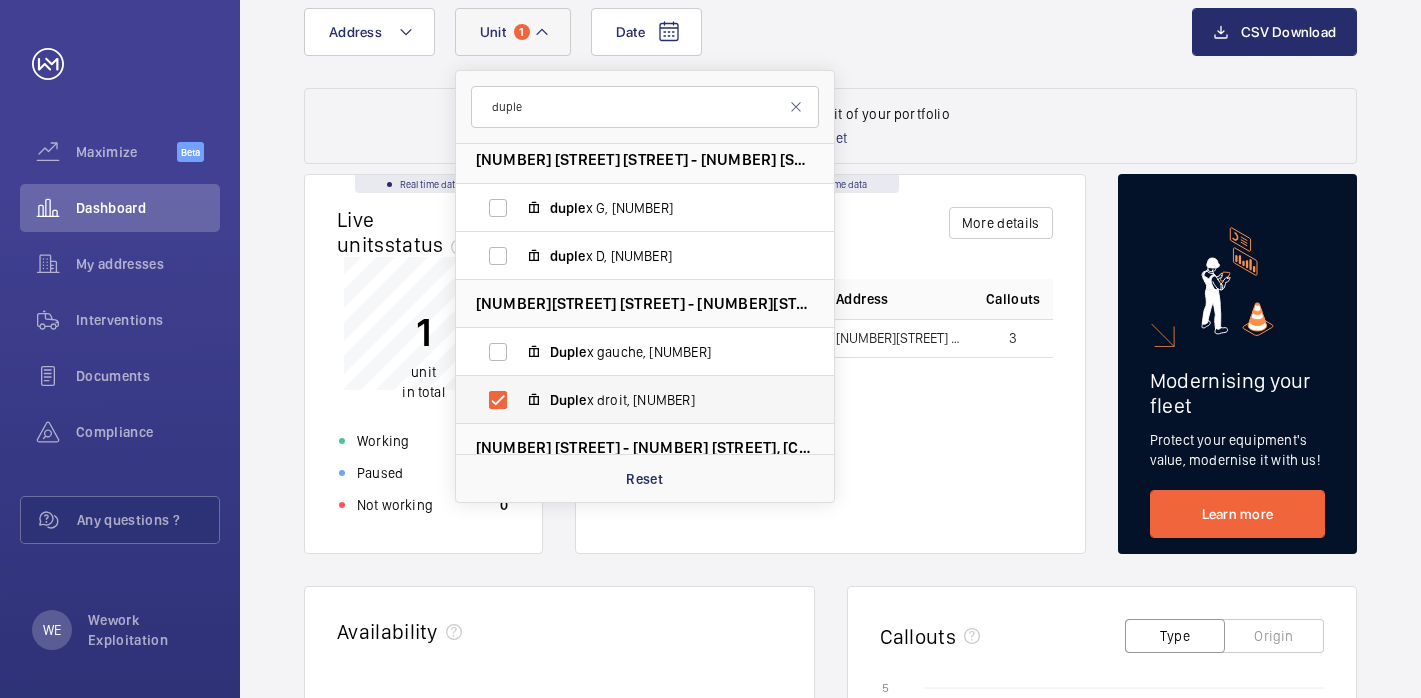 click on "Duple x droit, [NUMBER]" at bounding box center (666, 400) 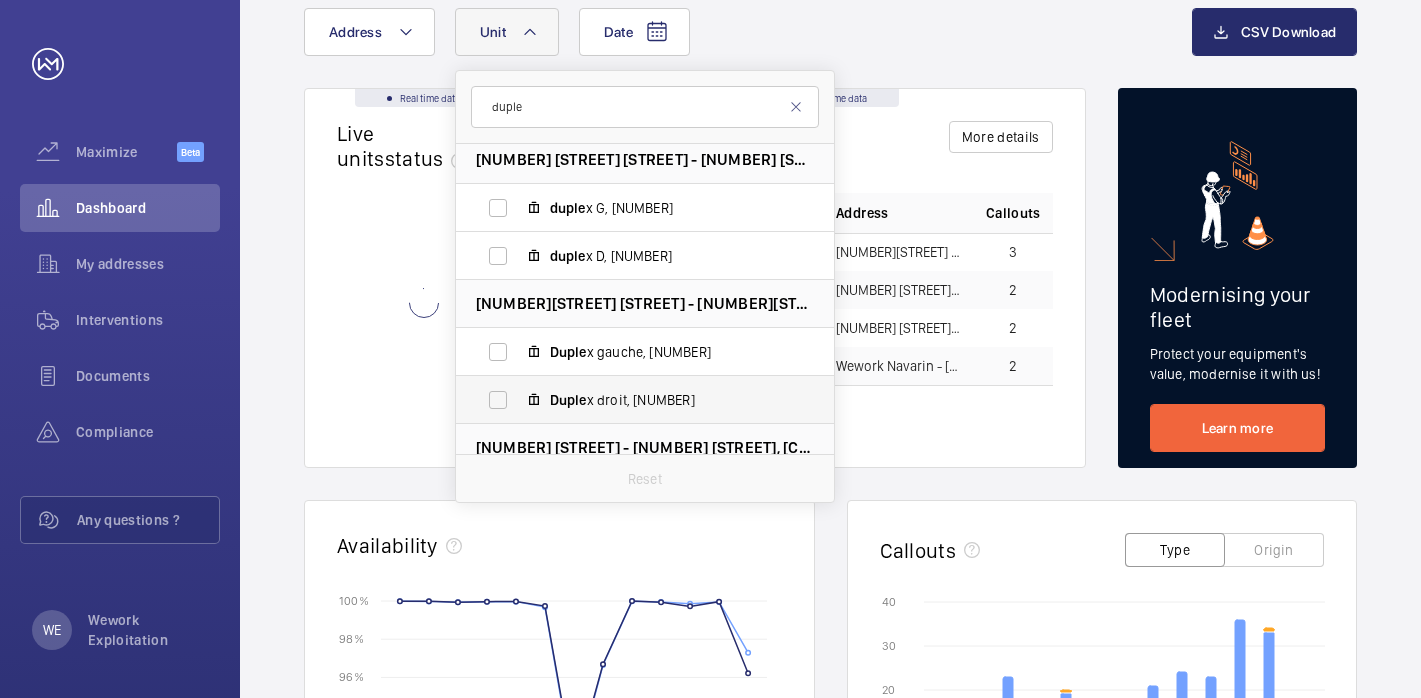 click on "Duple x droit, [NUMBER]" at bounding box center [666, 400] 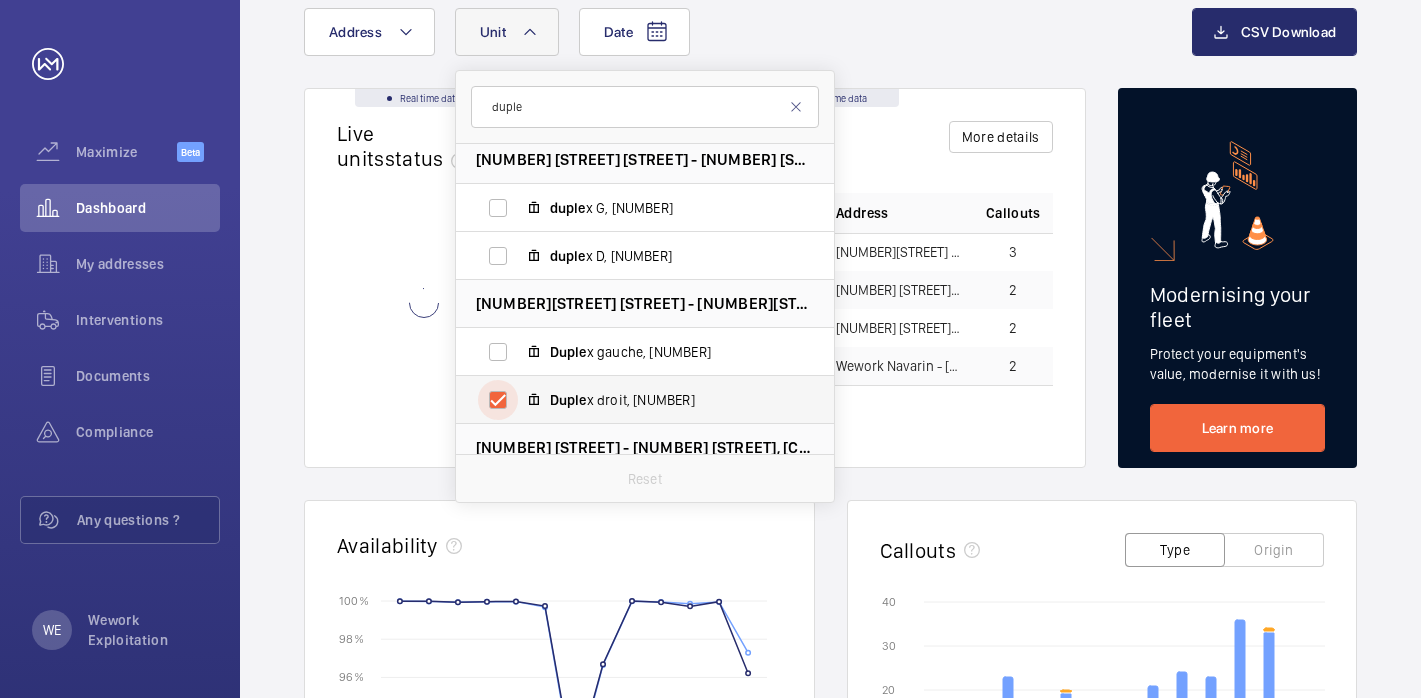 checkbox on "true" 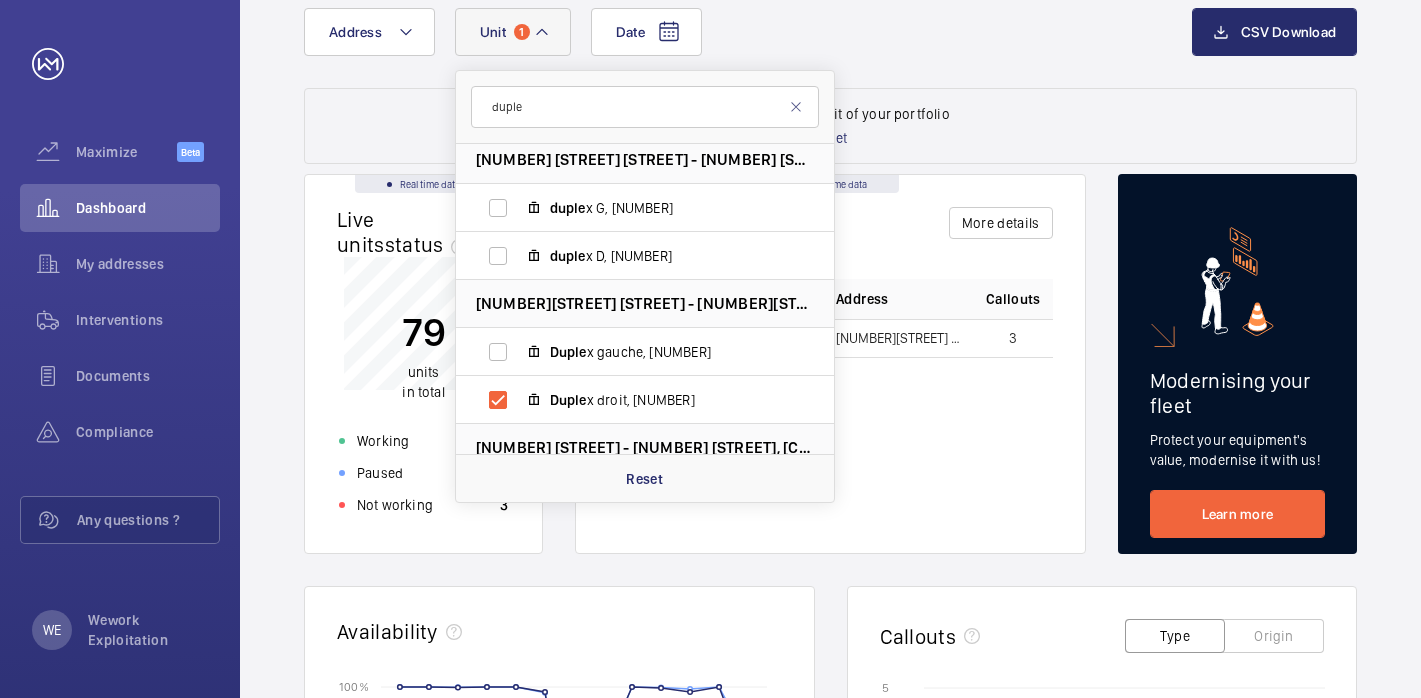 click on "Data filtered on 1 unit of your portfolio Reset" 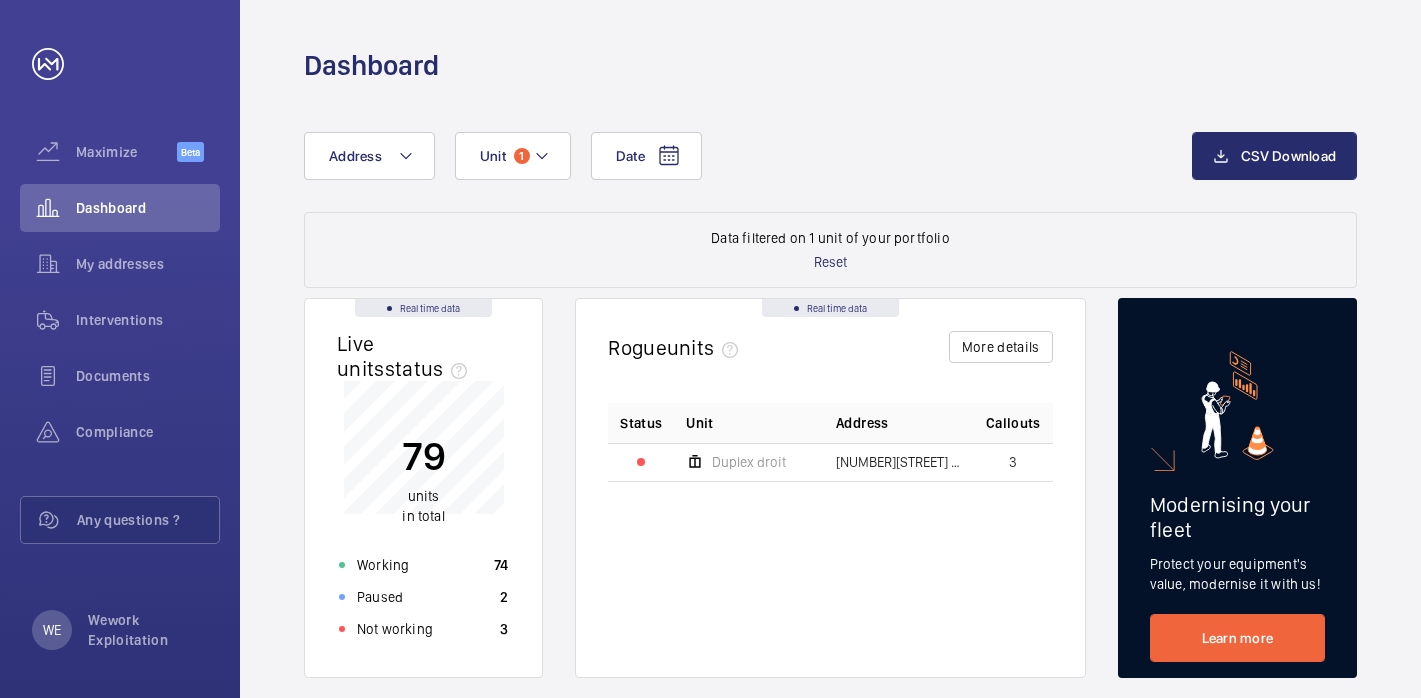 scroll, scrollTop: 0, scrollLeft: 0, axis: both 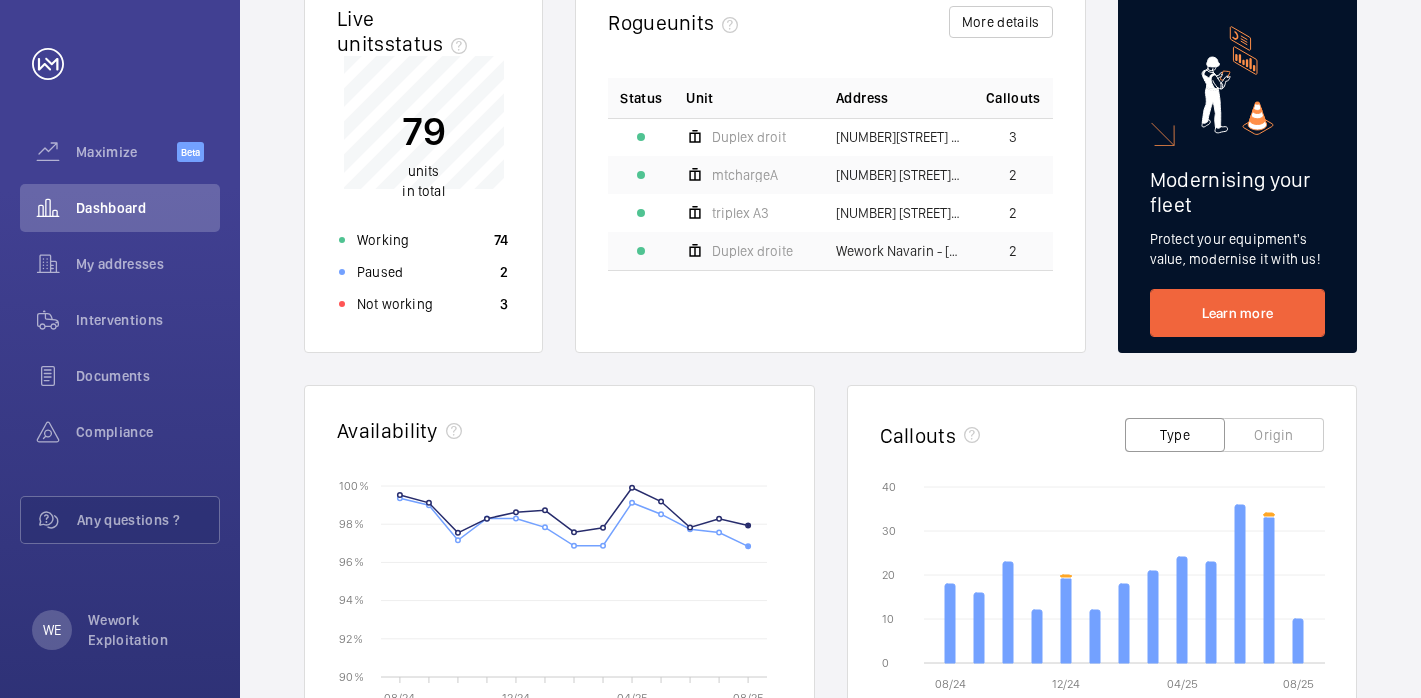 click on "Callouts Type Origin" 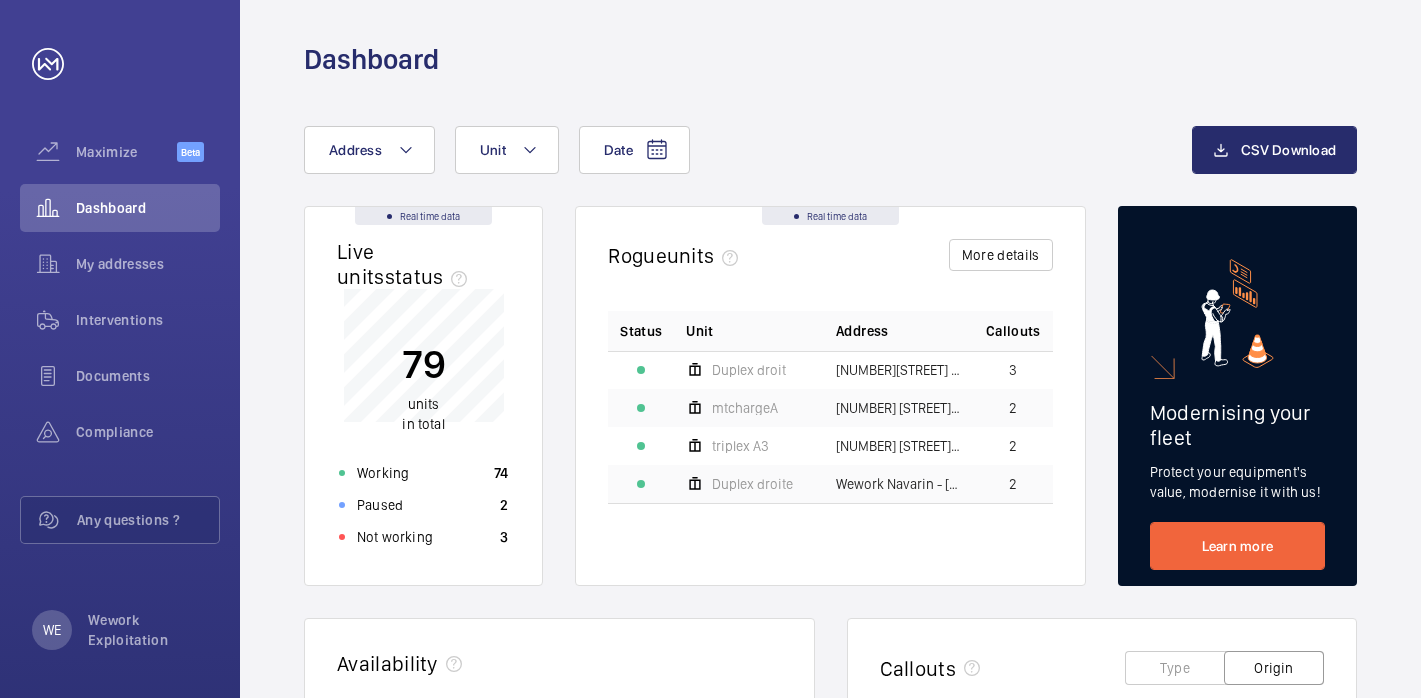 scroll, scrollTop: 0, scrollLeft: 0, axis: both 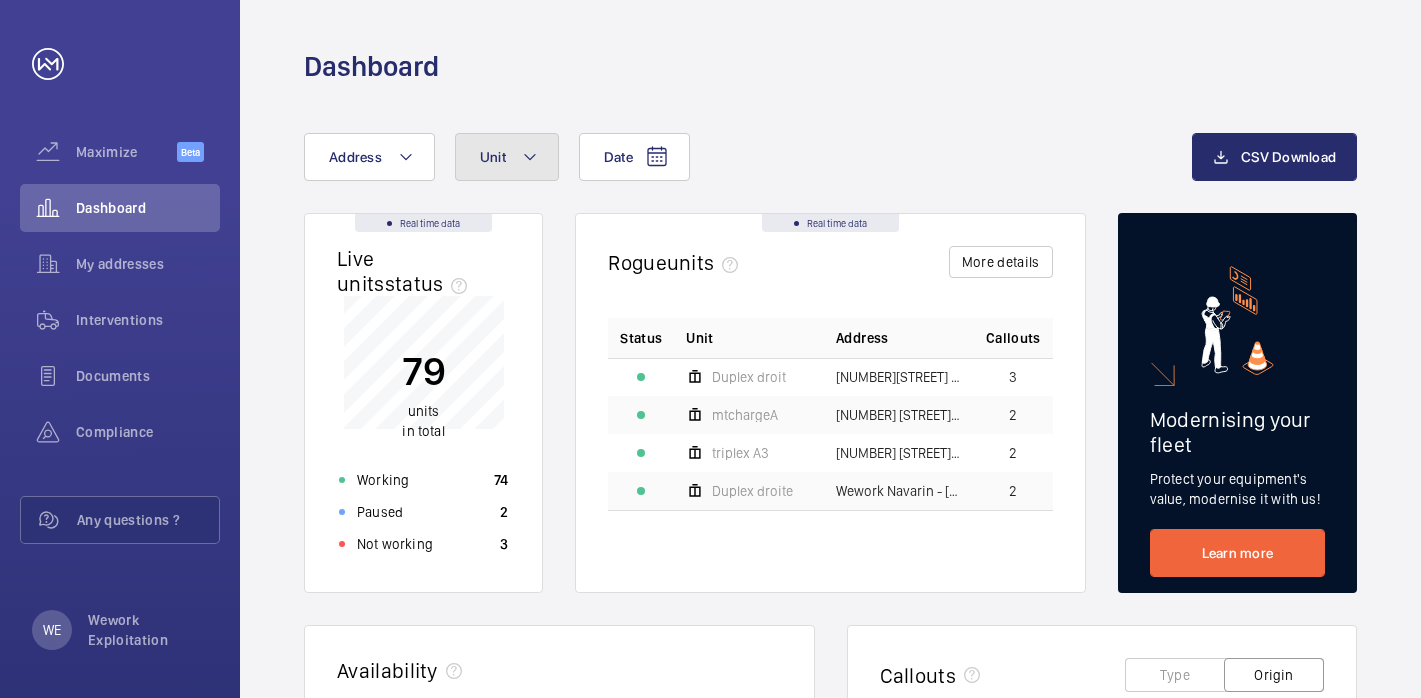 click on "Unit" 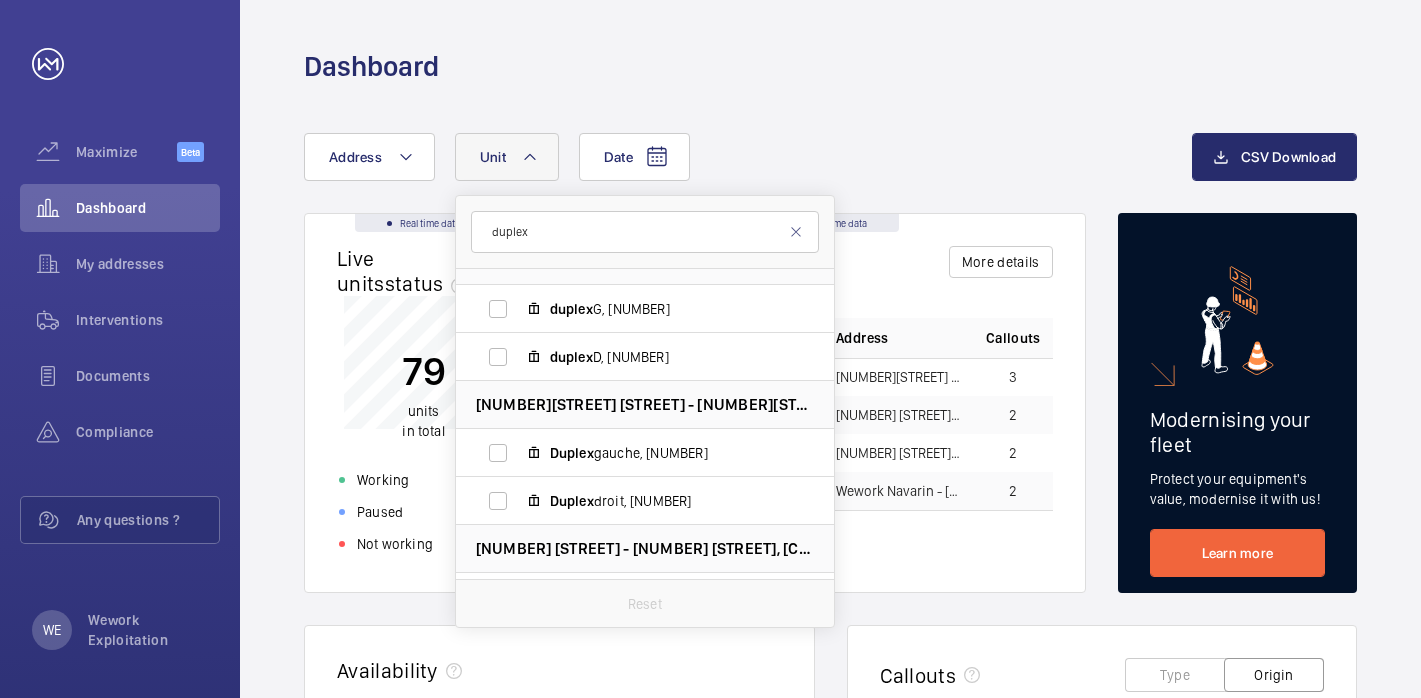 scroll, scrollTop: 322, scrollLeft: 0, axis: vertical 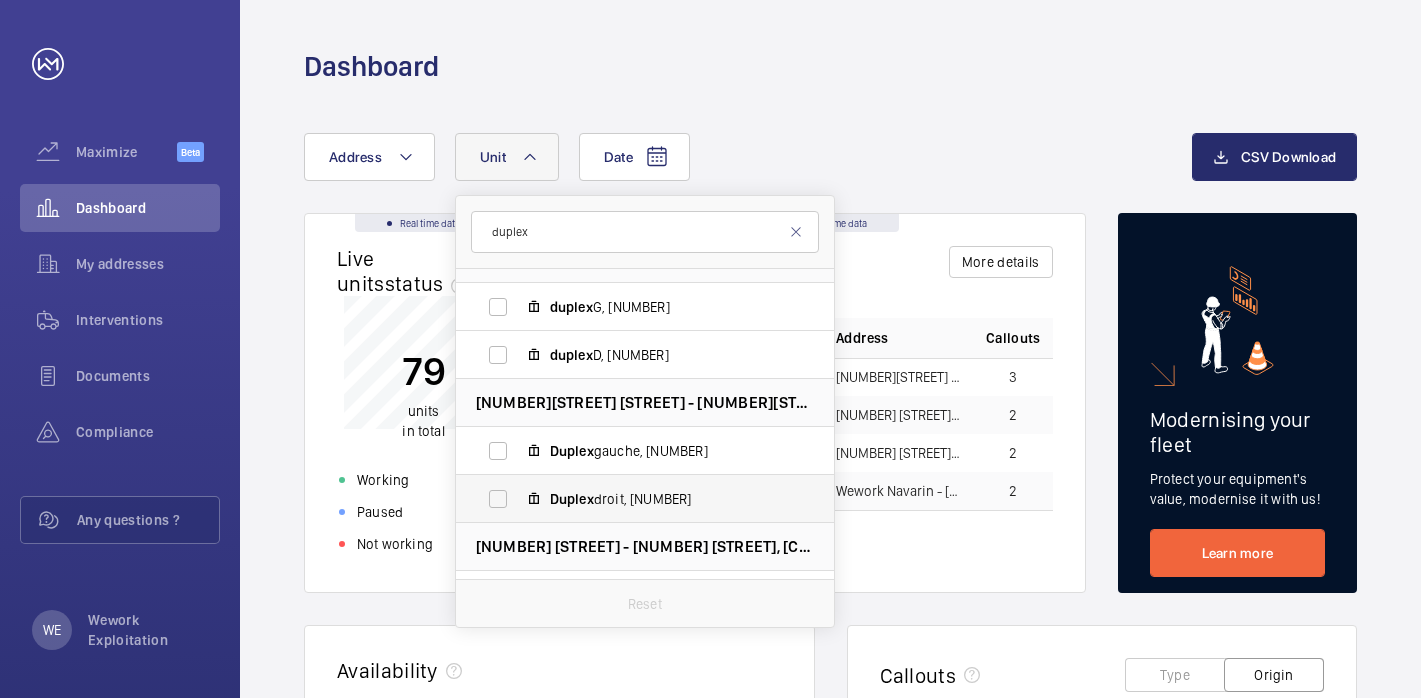 type on "duplex" 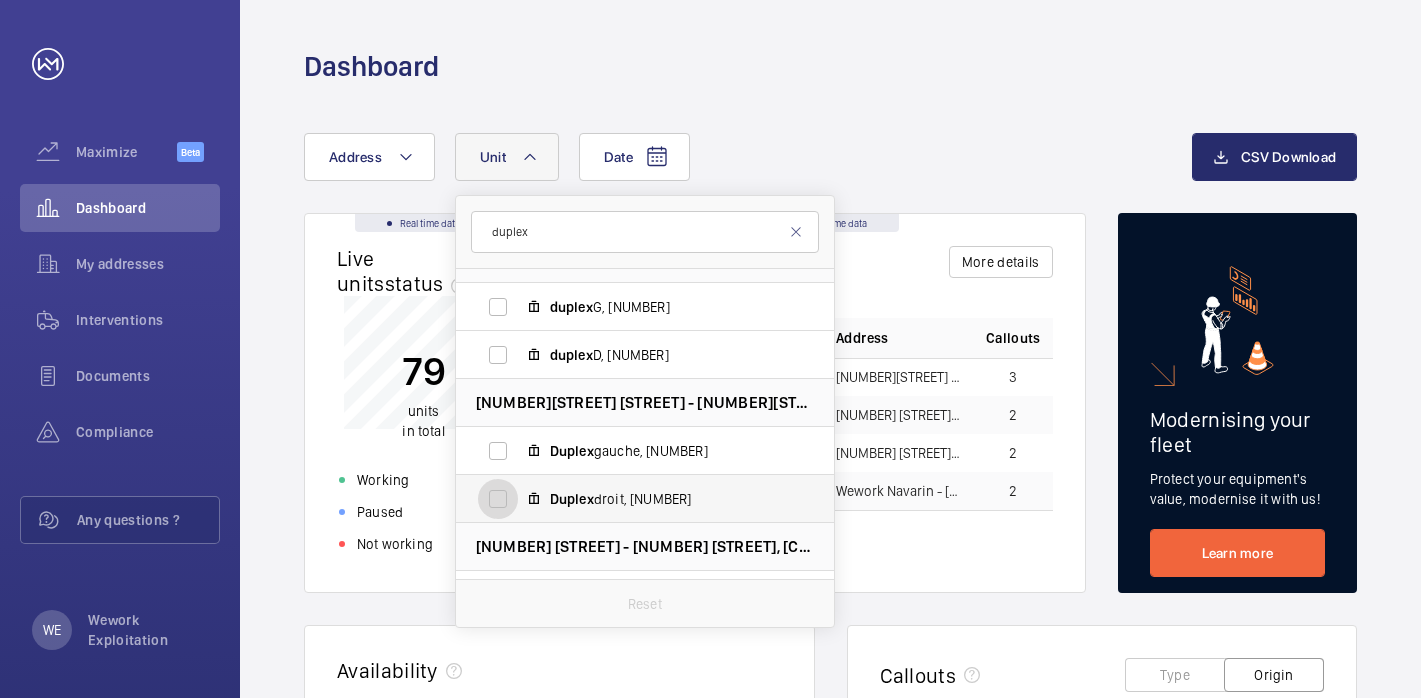 click on "Duplex droit, [NUMBER]" at bounding box center [498, 499] 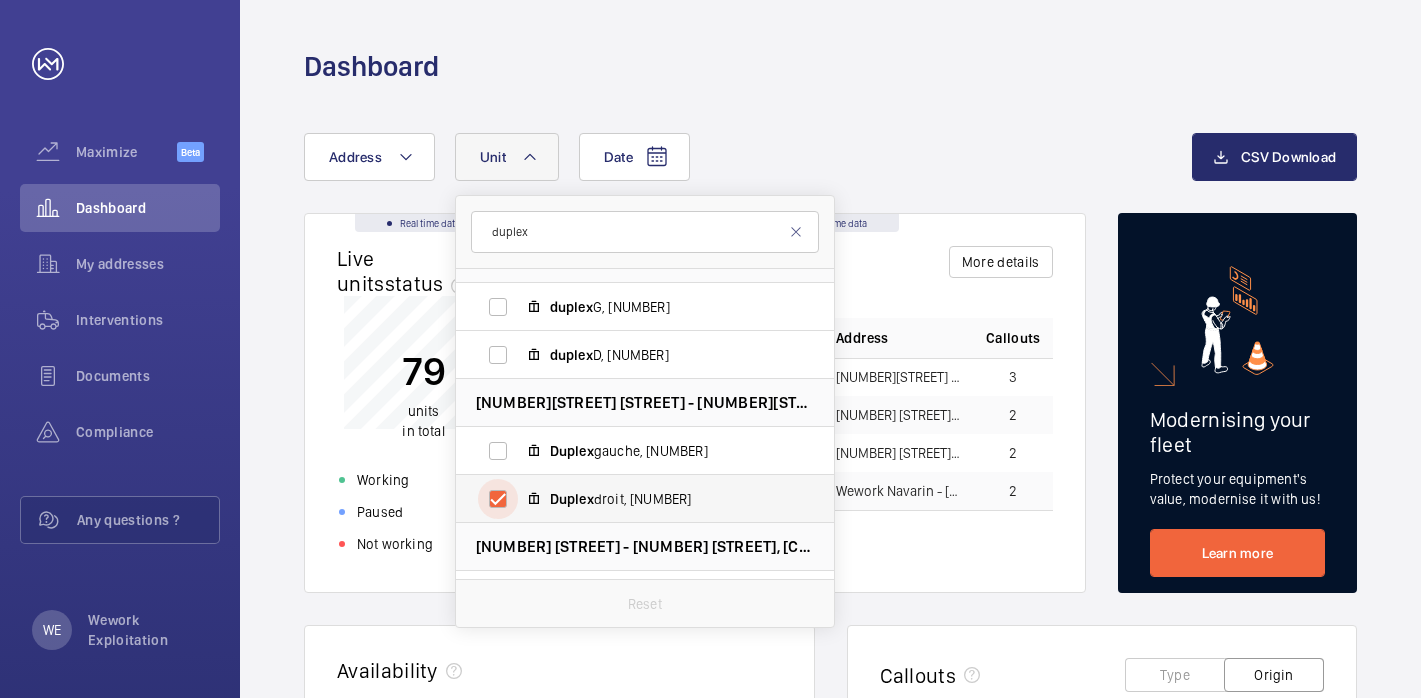 checkbox on "true" 